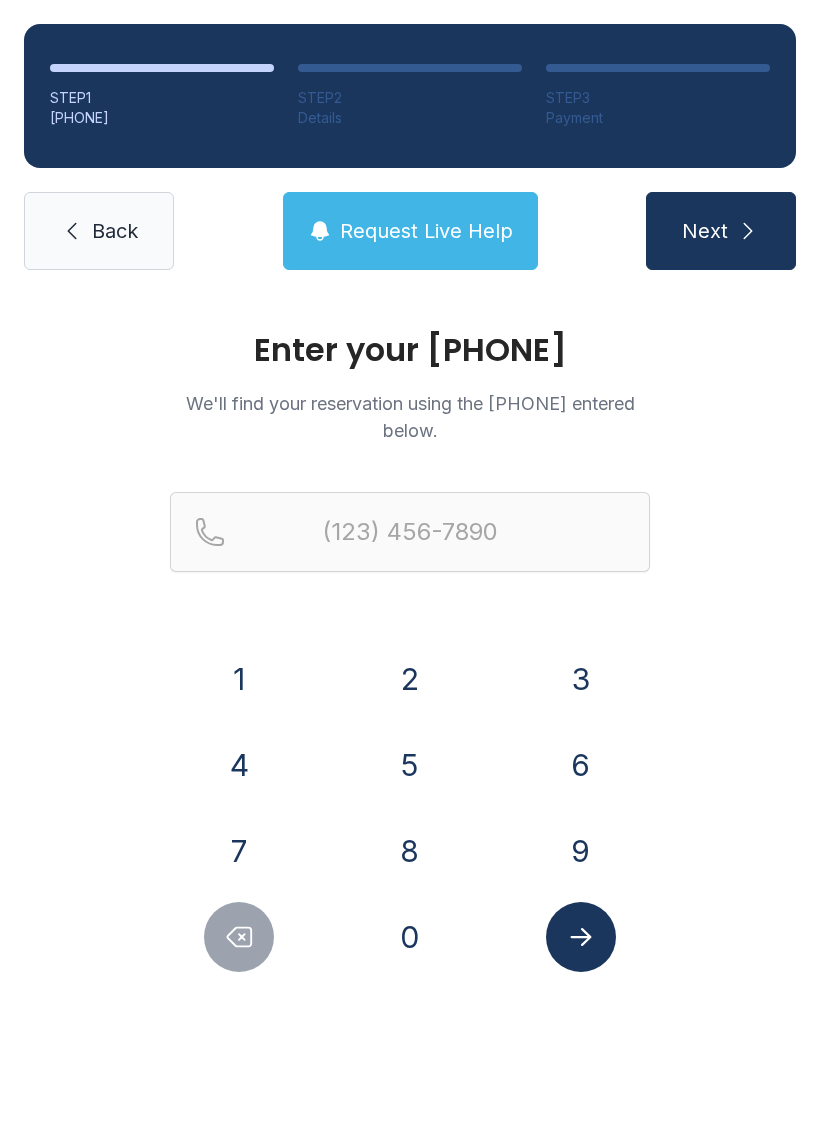 scroll, scrollTop: 0, scrollLeft: 0, axis: both 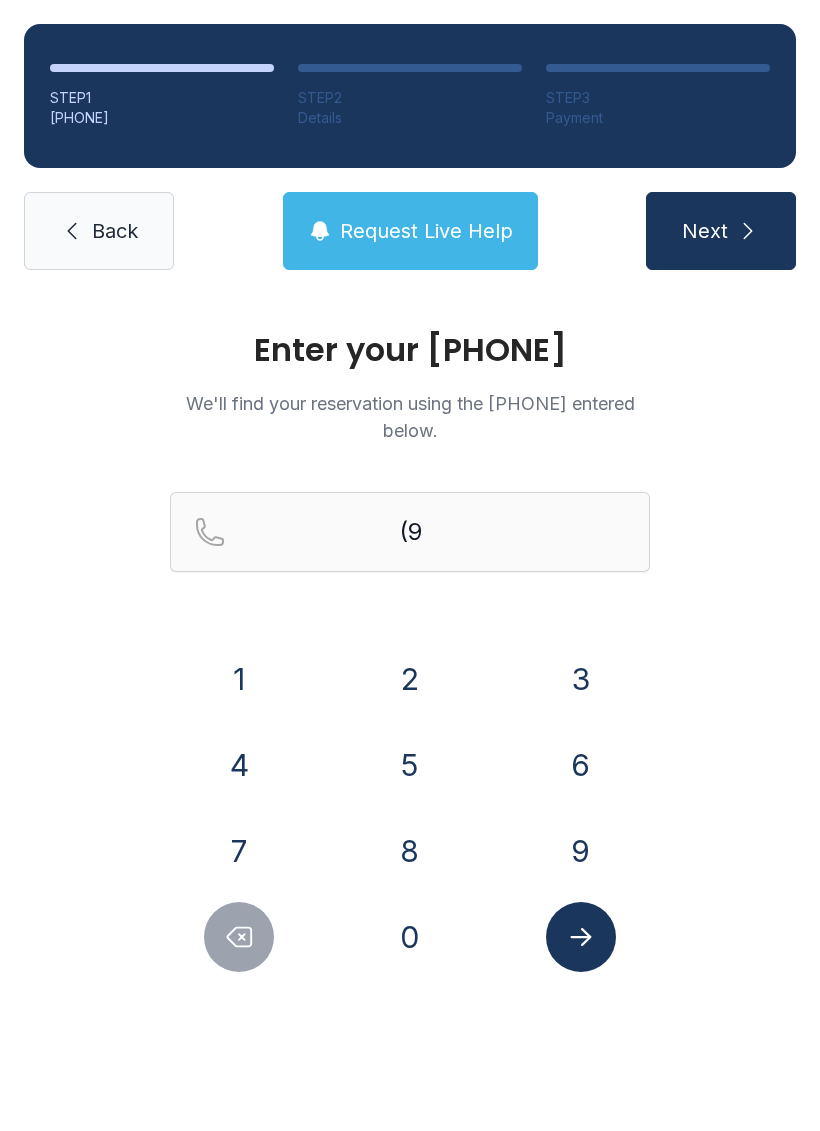 click on "1" at bounding box center [239, 679] 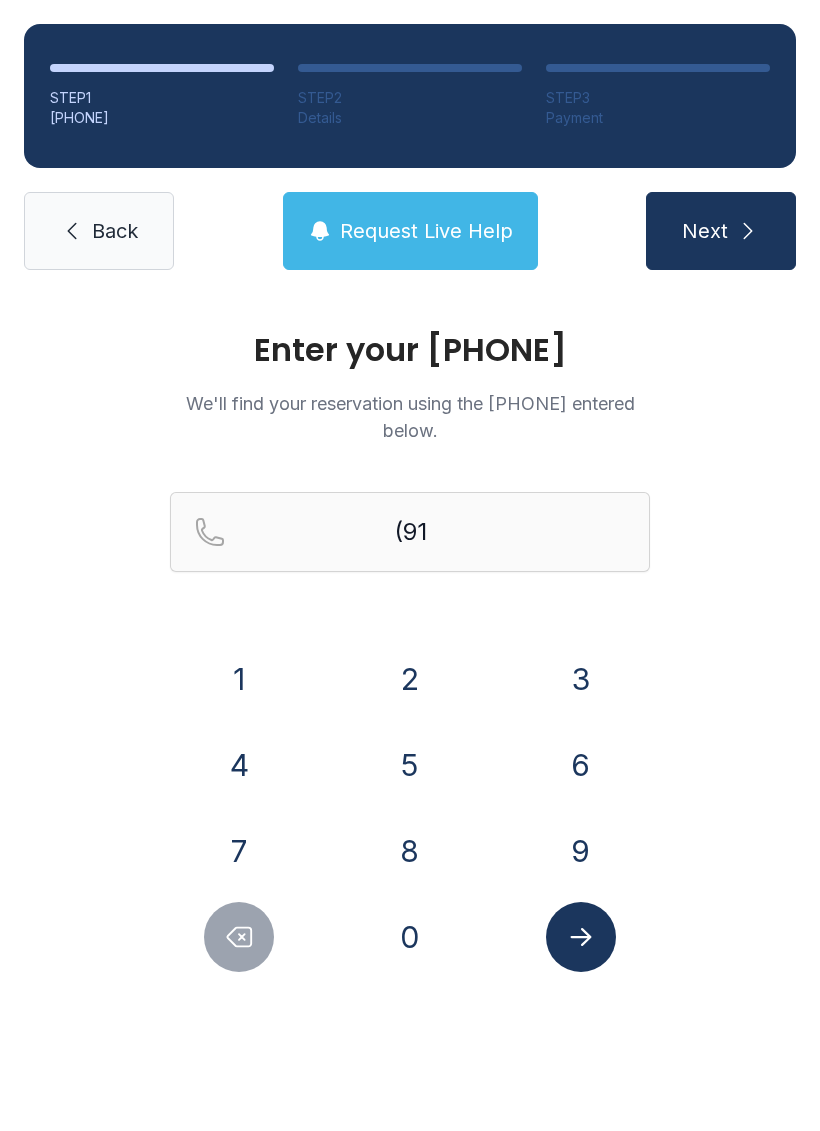 click on "2" at bounding box center (239, 679) 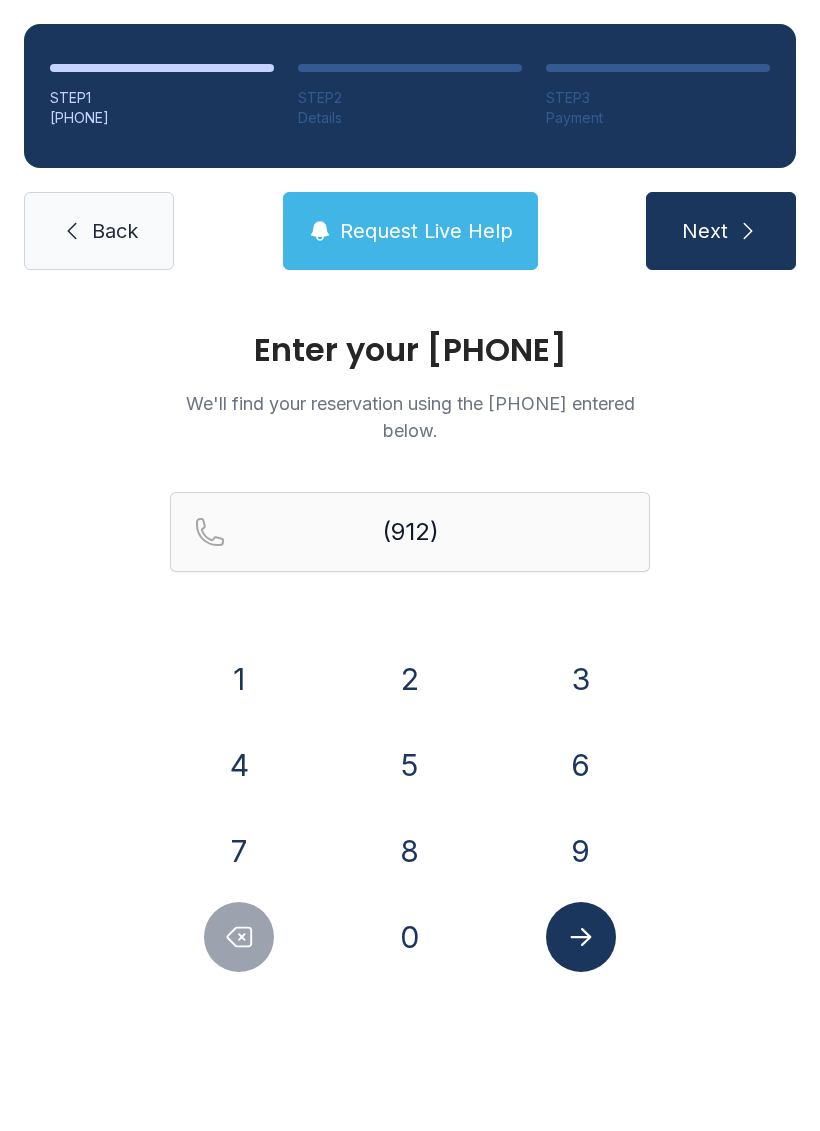 click on "6" at bounding box center (239, 679) 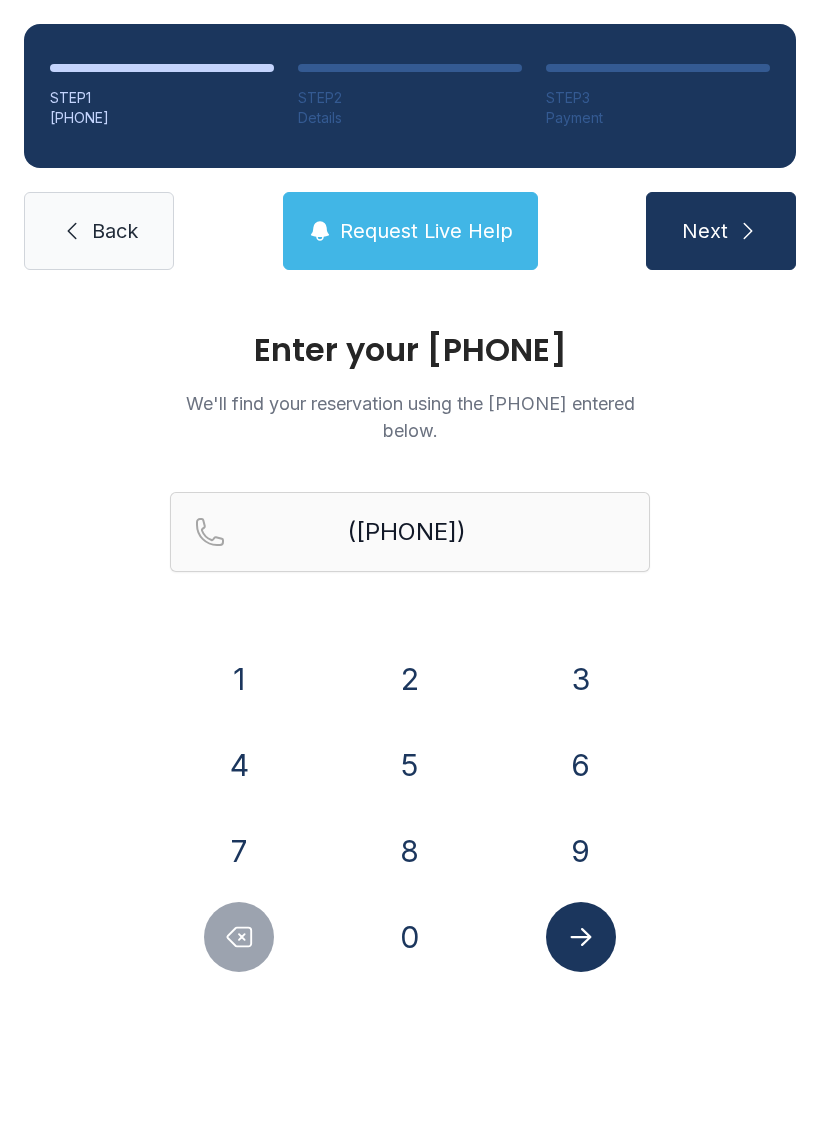 click on "5" at bounding box center (239, 679) 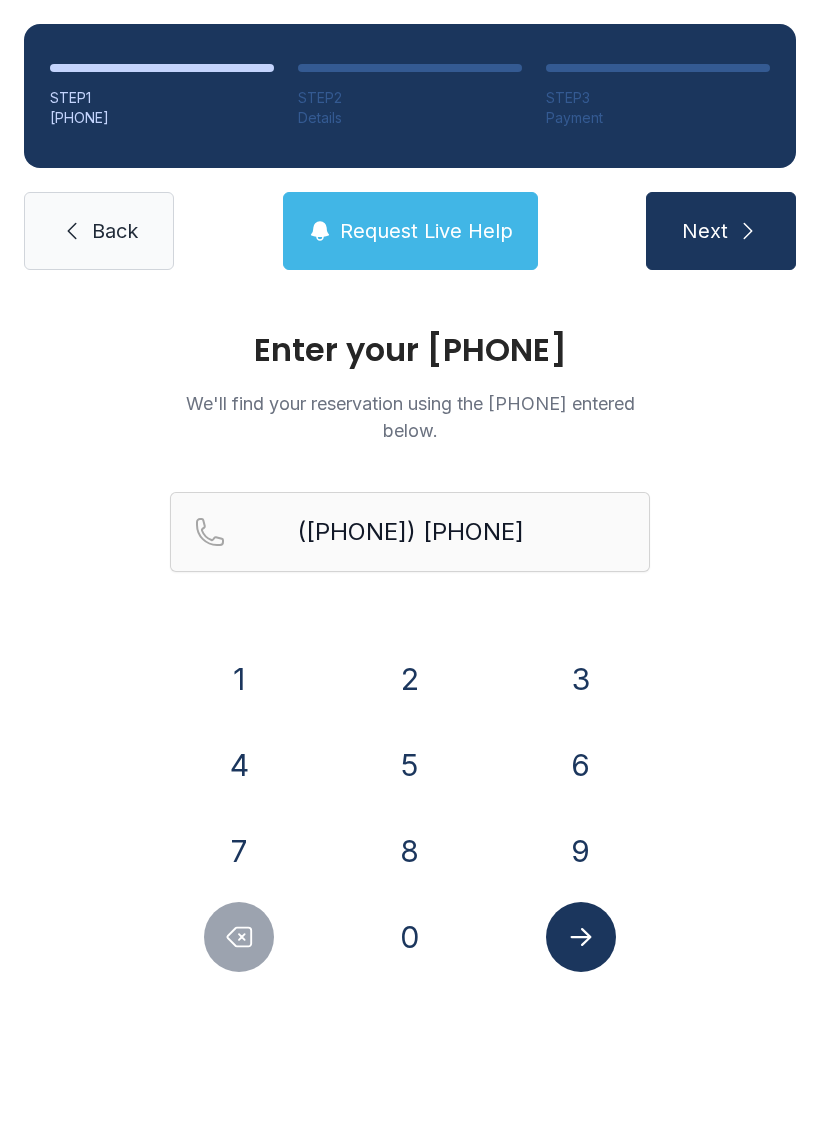 click on "4" at bounding box center [239, 679] 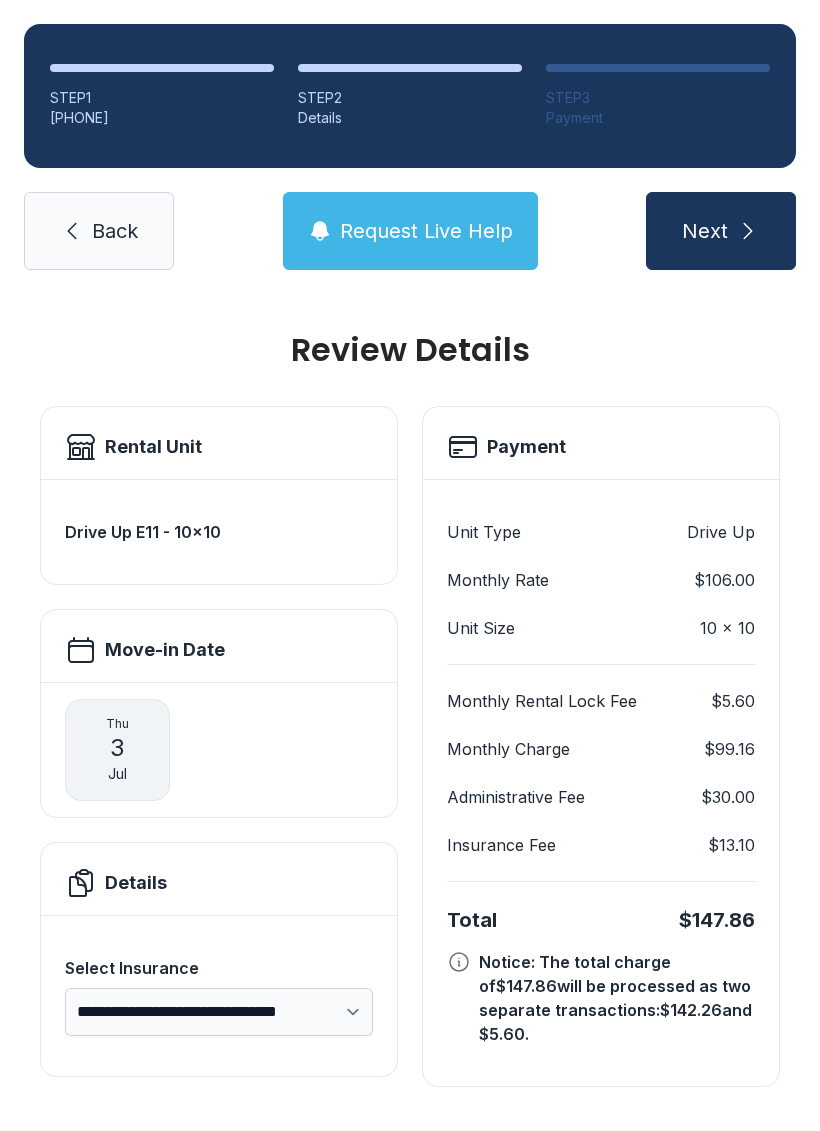 click on "Jul" at bounding box center [117, 774] 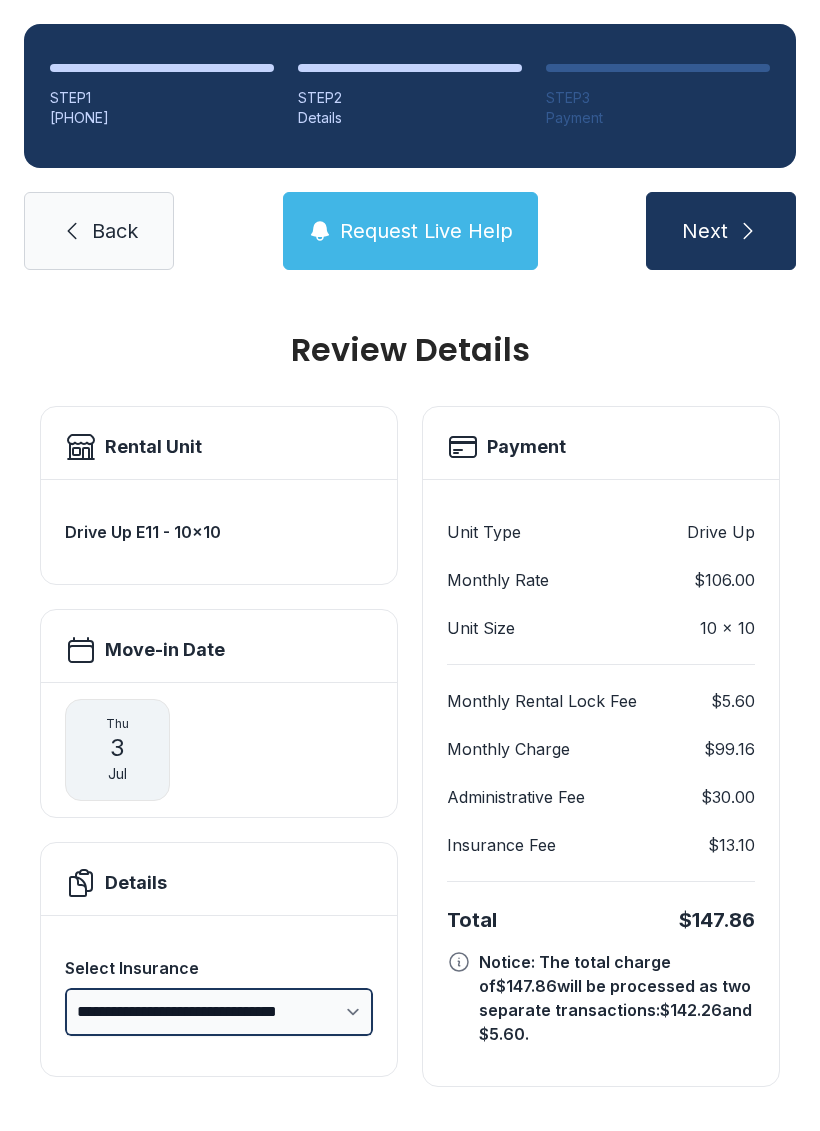 click on "**********" at bounding box center [219, 1012] 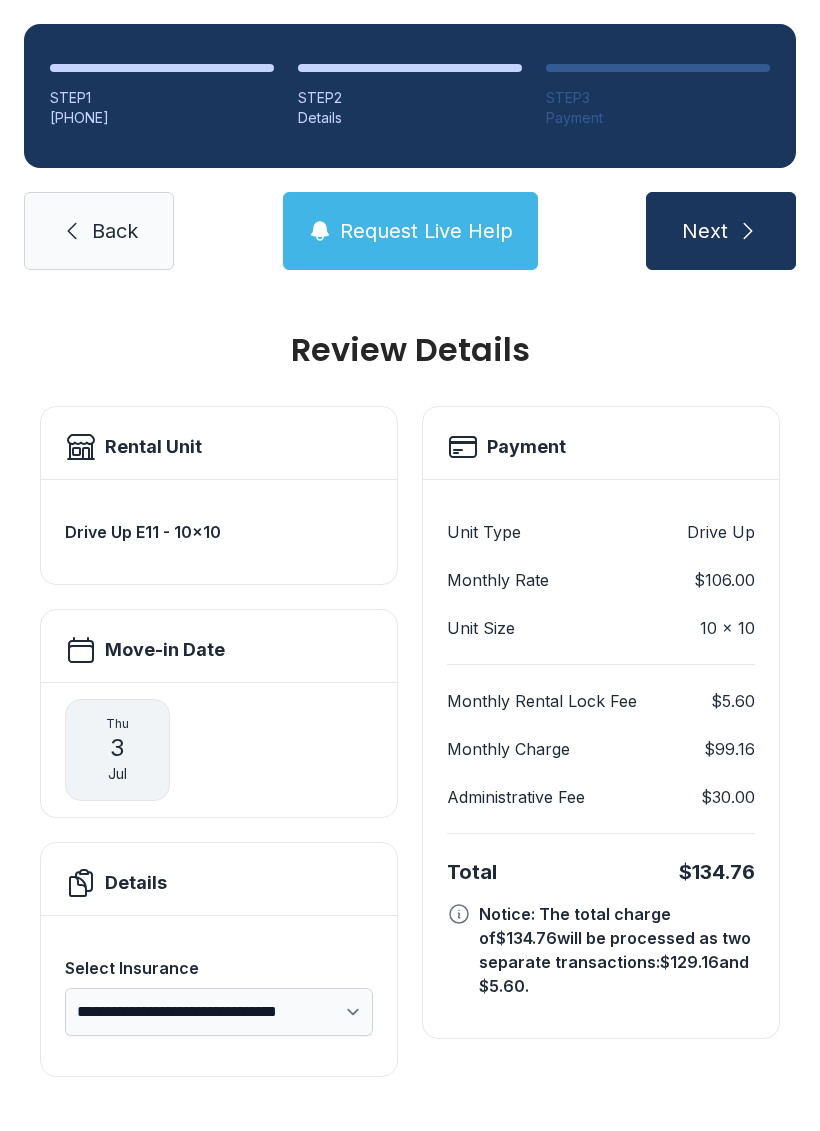 click at bounding box center [748, 231] 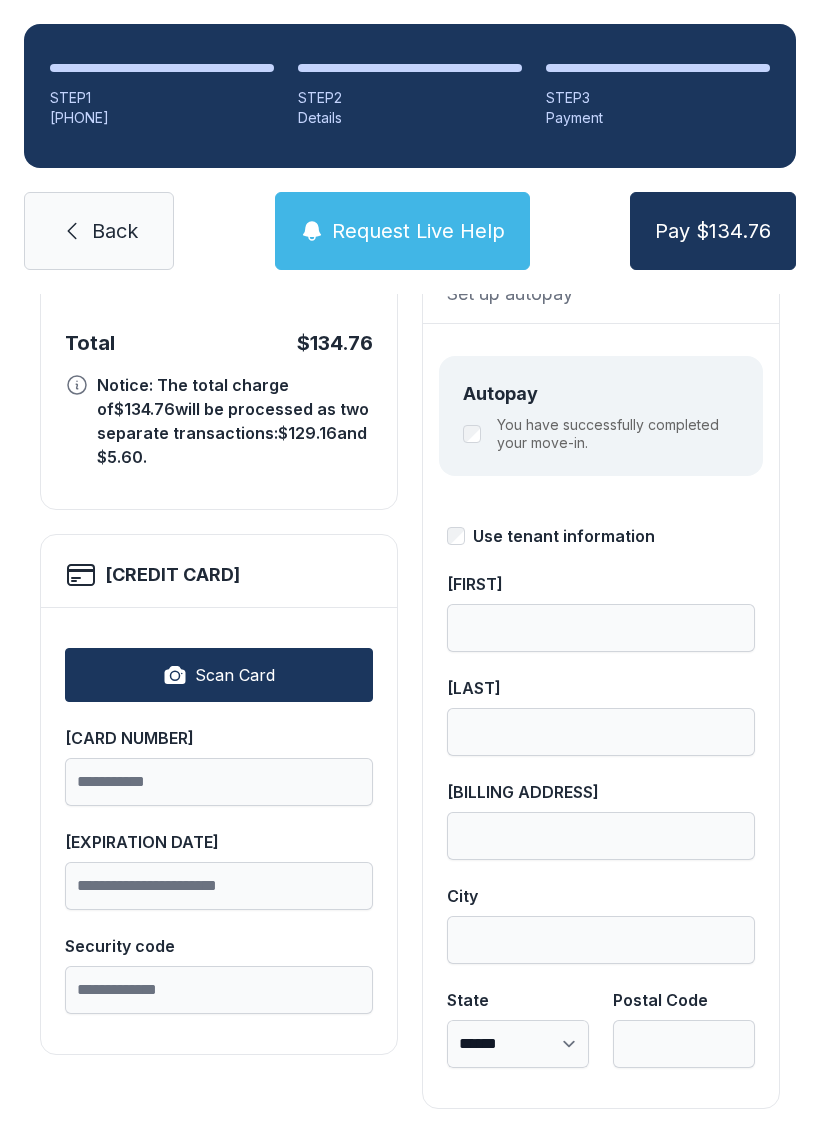 scroll, scrollTop: 195, scrollLeft: 0, axis: vertical 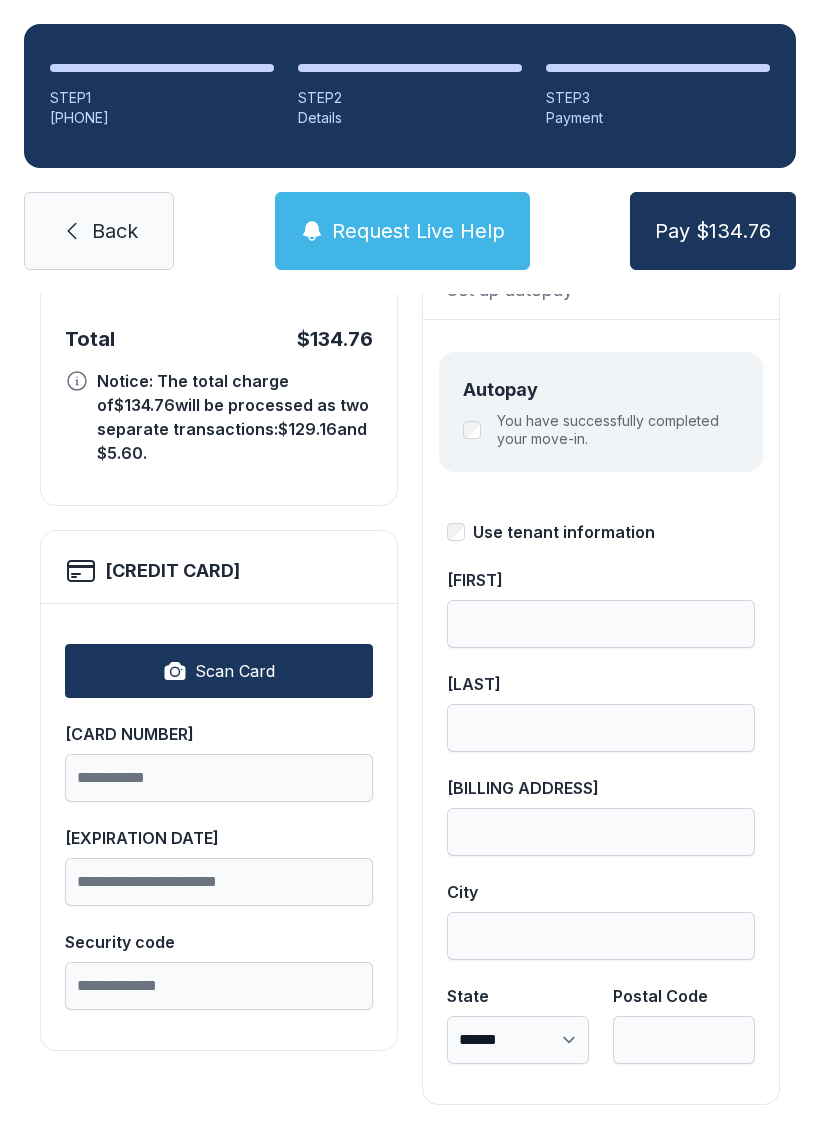 click on "Scan Card" at bounding box center [235, 671] 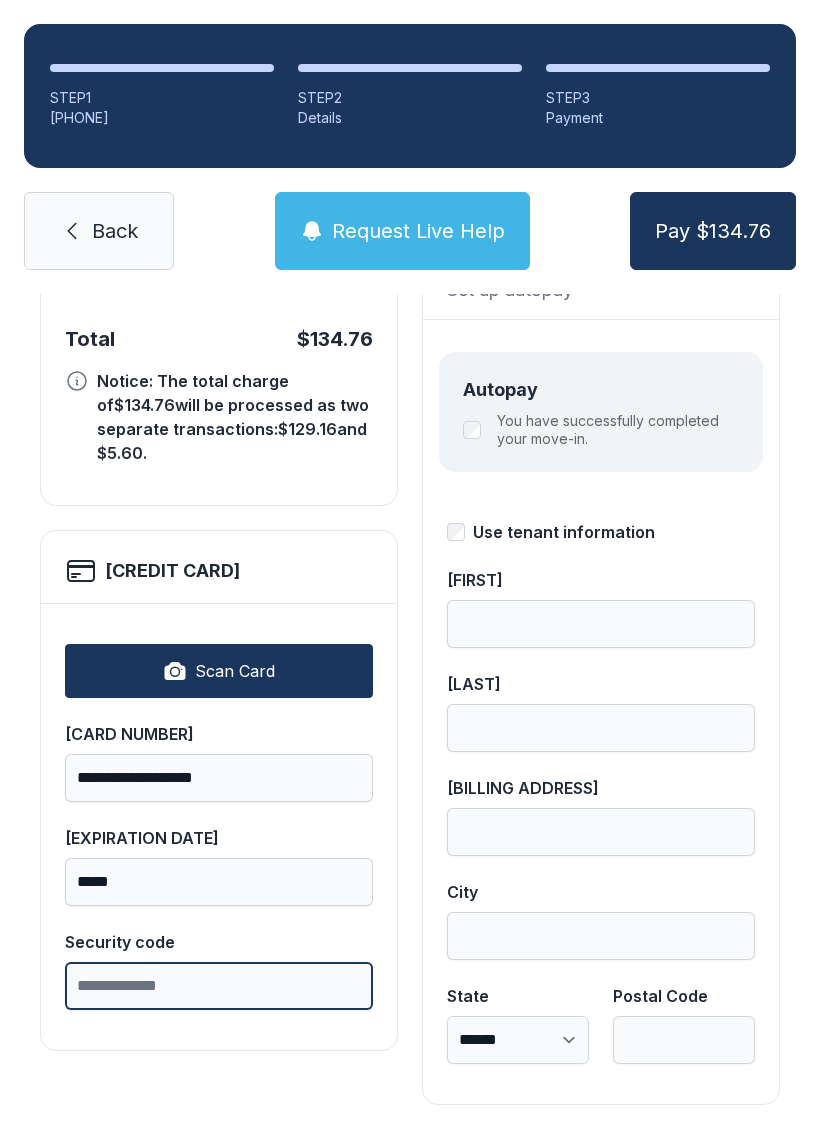 click on "Security code" at bounding box center [219, 986] 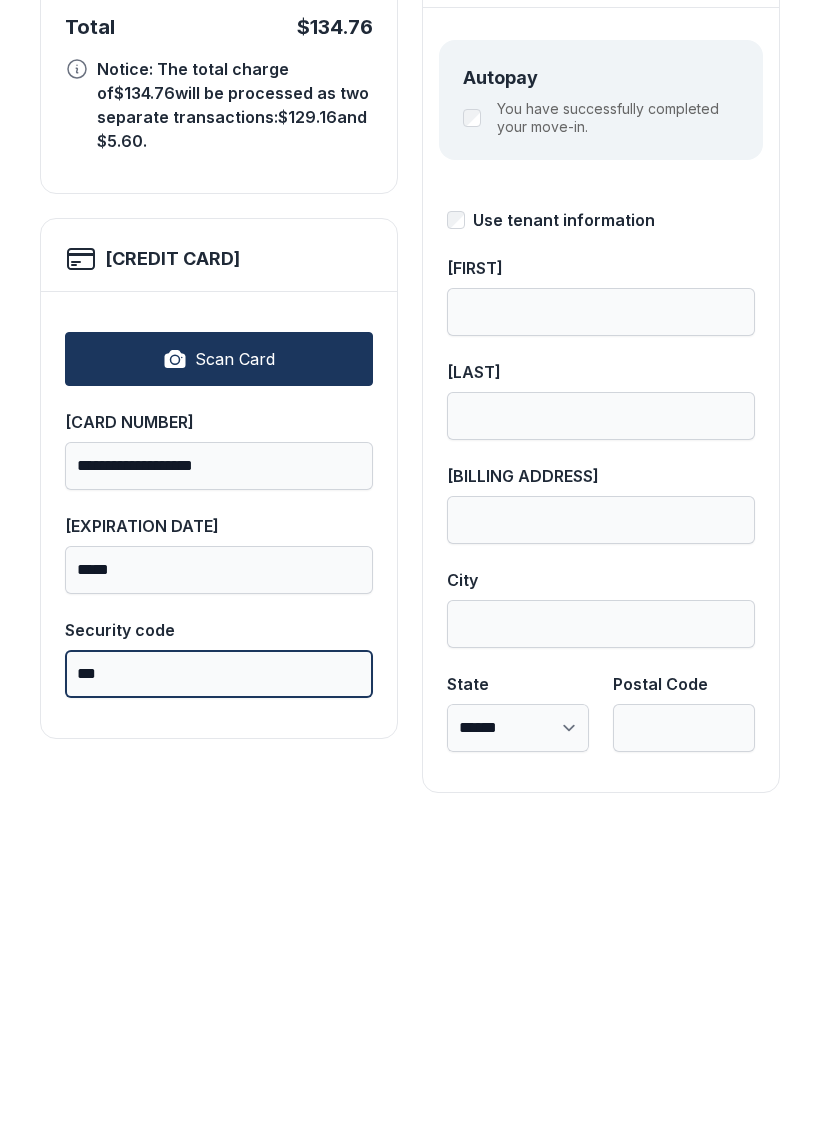 type on "***" 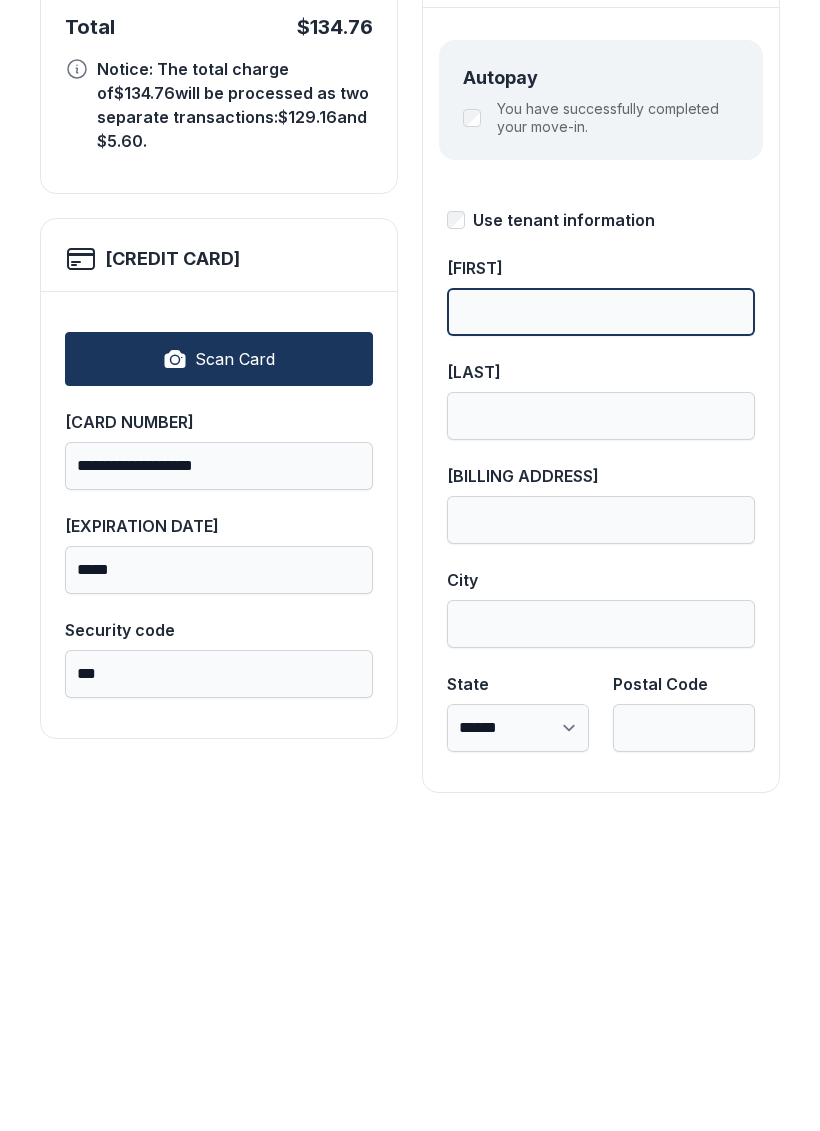 click on "[FIRST]" at bounding box center [601, 624] 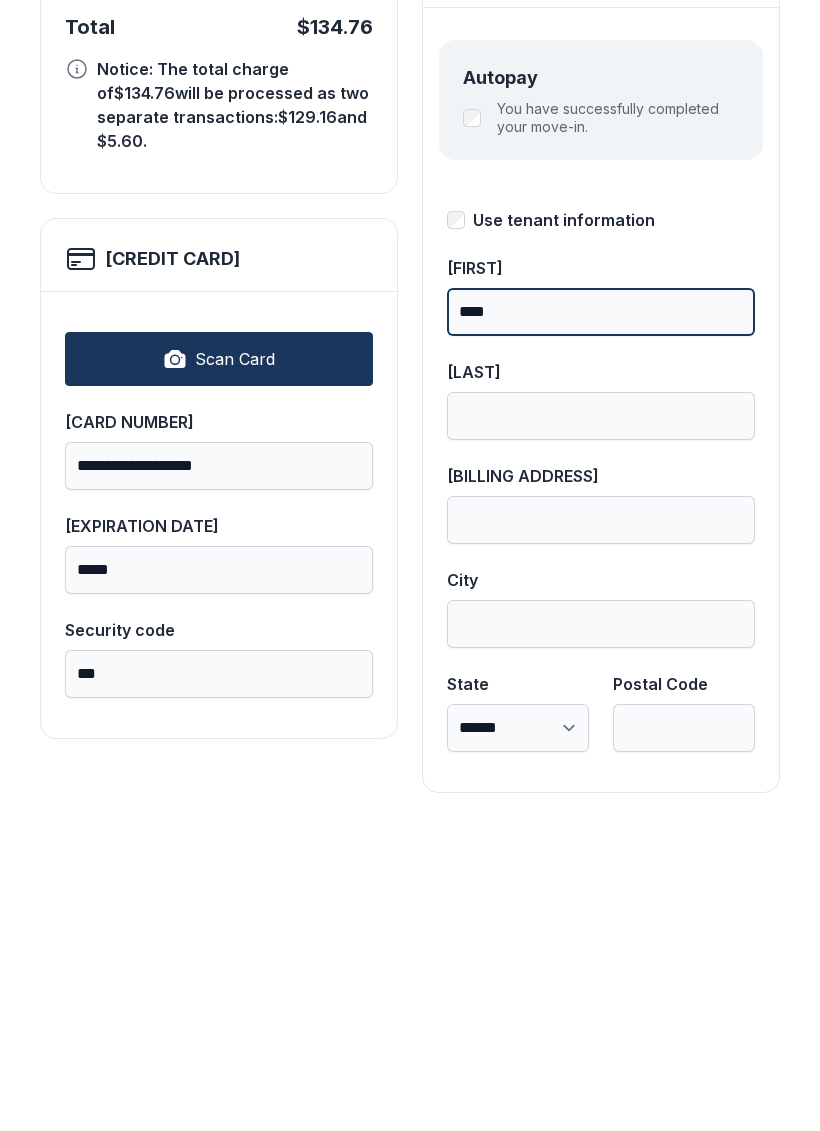 type on "****" 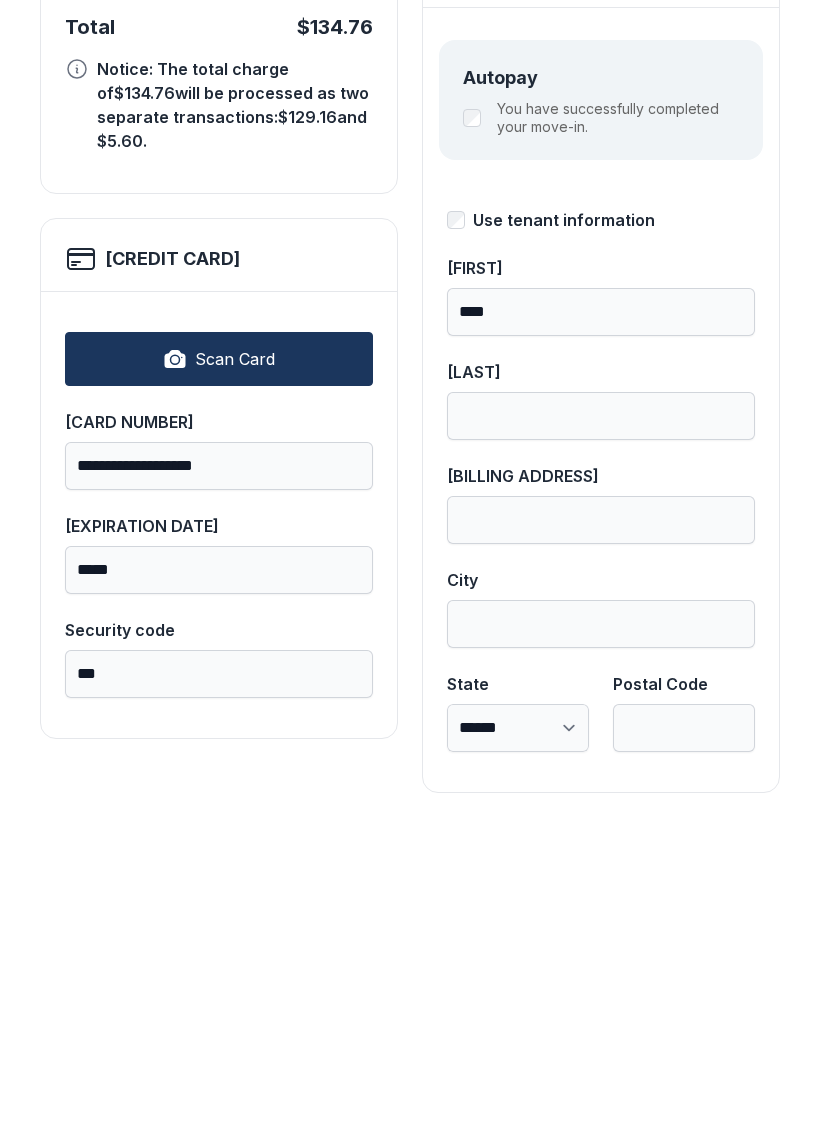 click on "[LAST]" at bounding box center (601, 728) 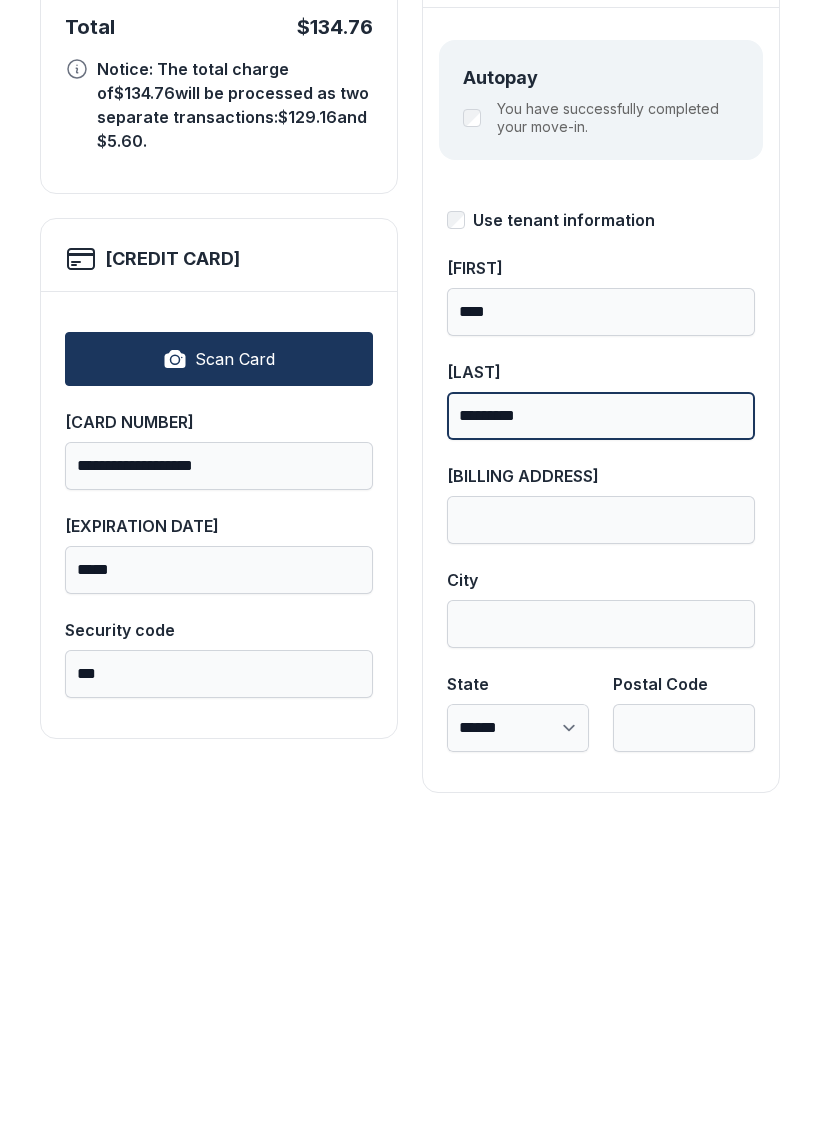 type on "*********" 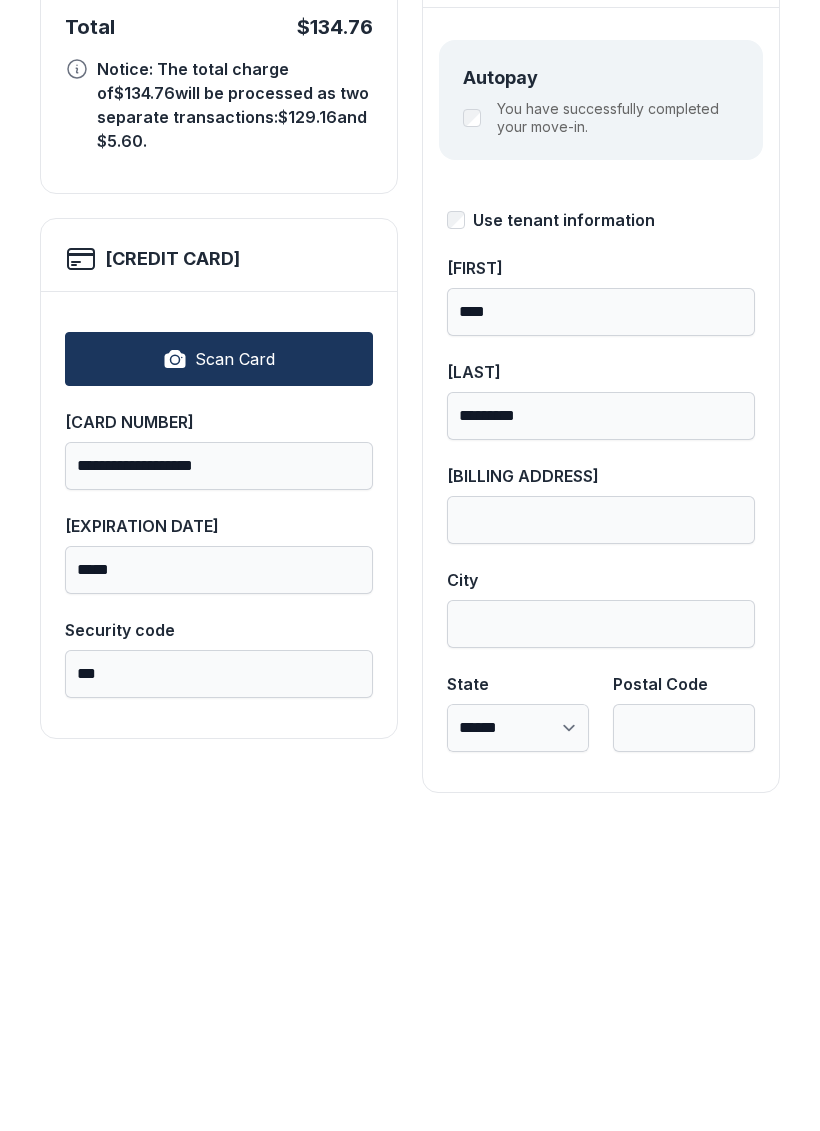 click on "[BILLING ADDRESS]" at bounding box center [601, 832] 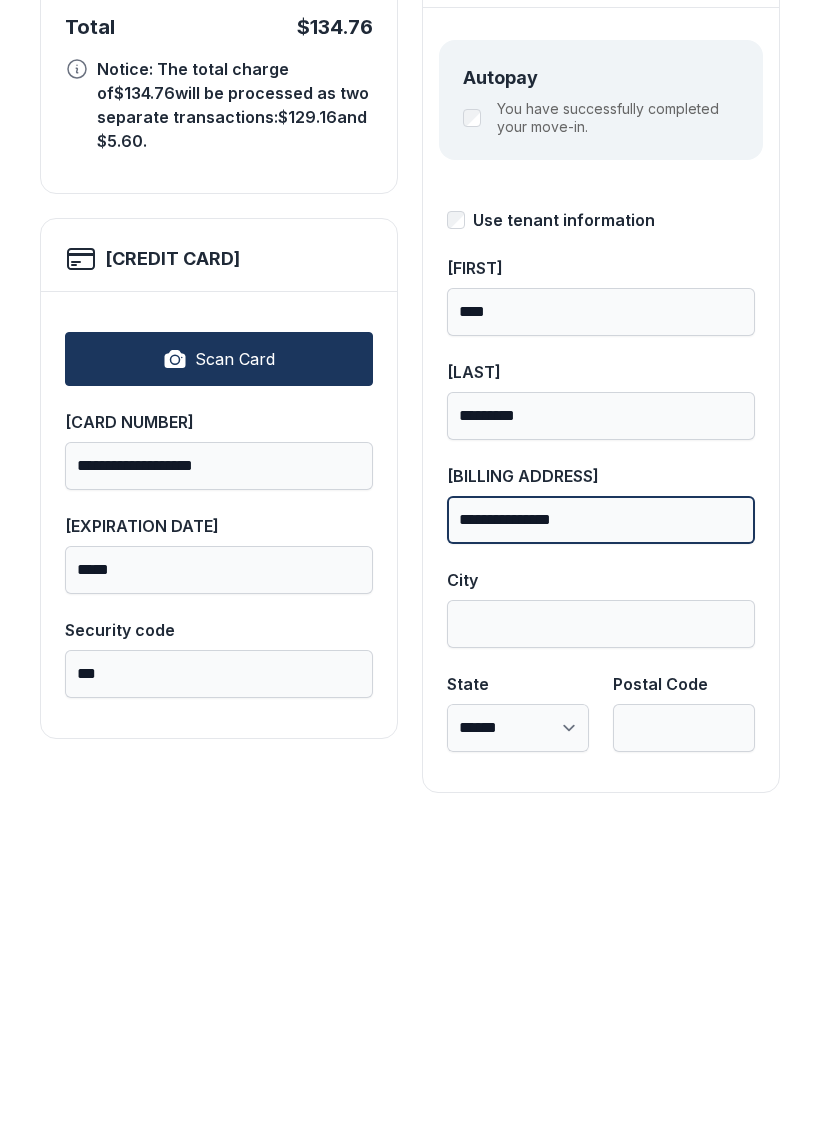 type on "**********" 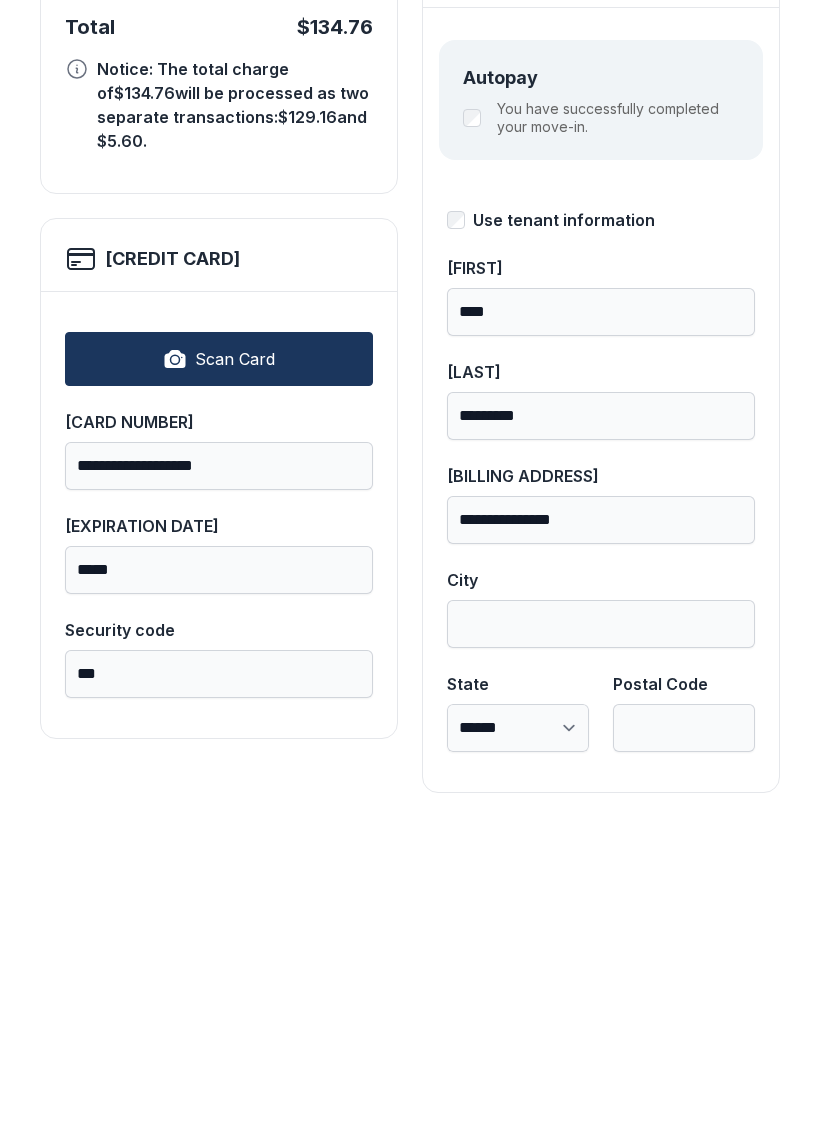 click on "City" at bounding box center (601, 936) 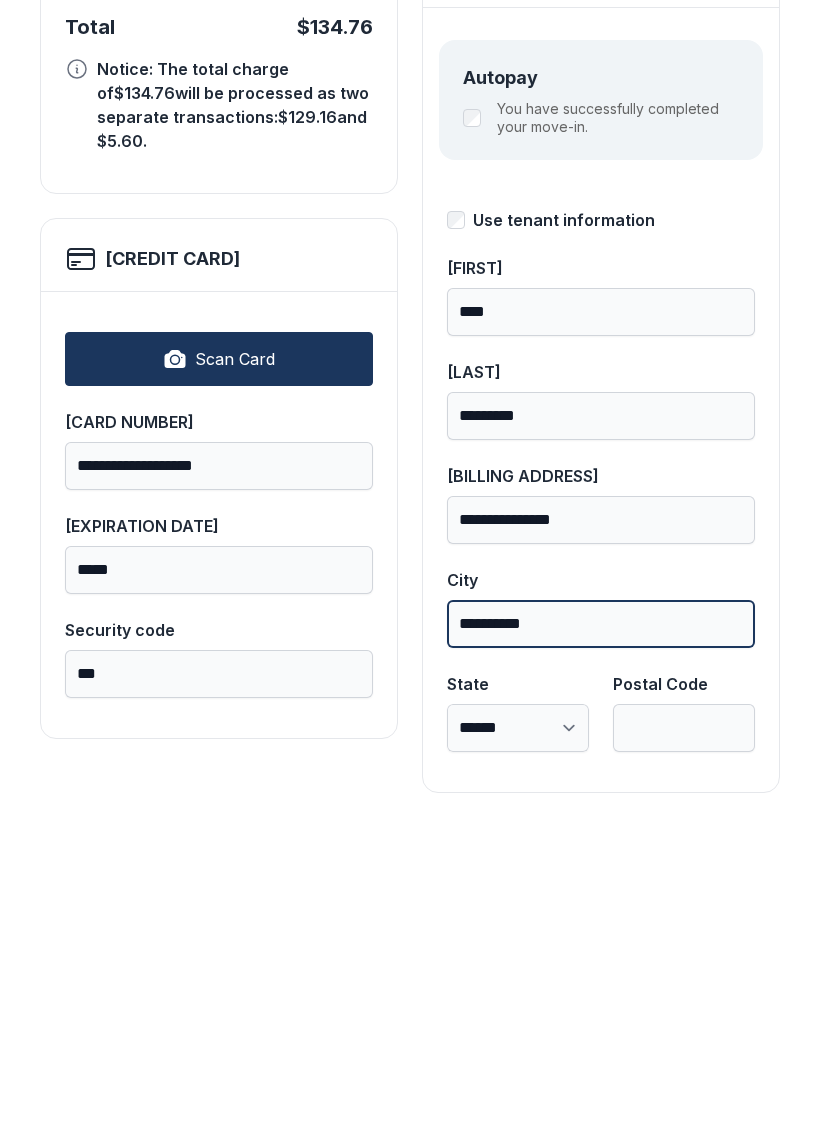 type on "**********" 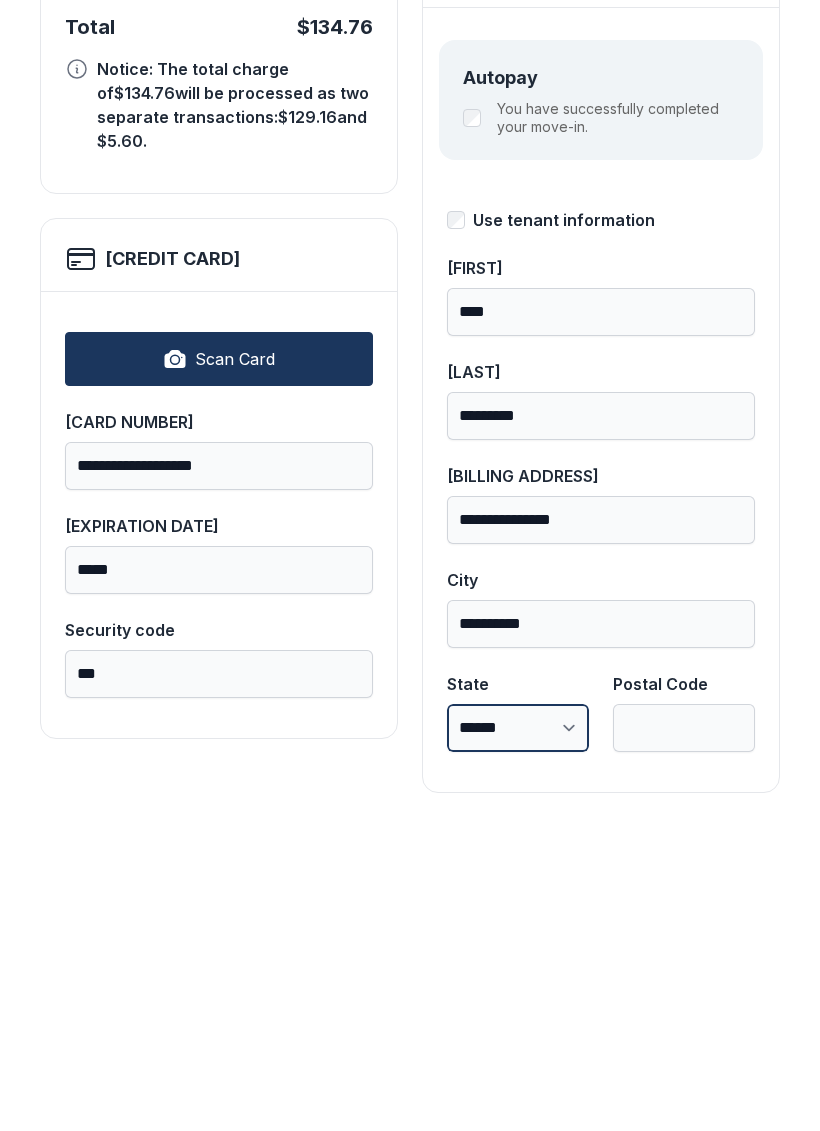 click on "**********" at bounding box center (518, 1040) 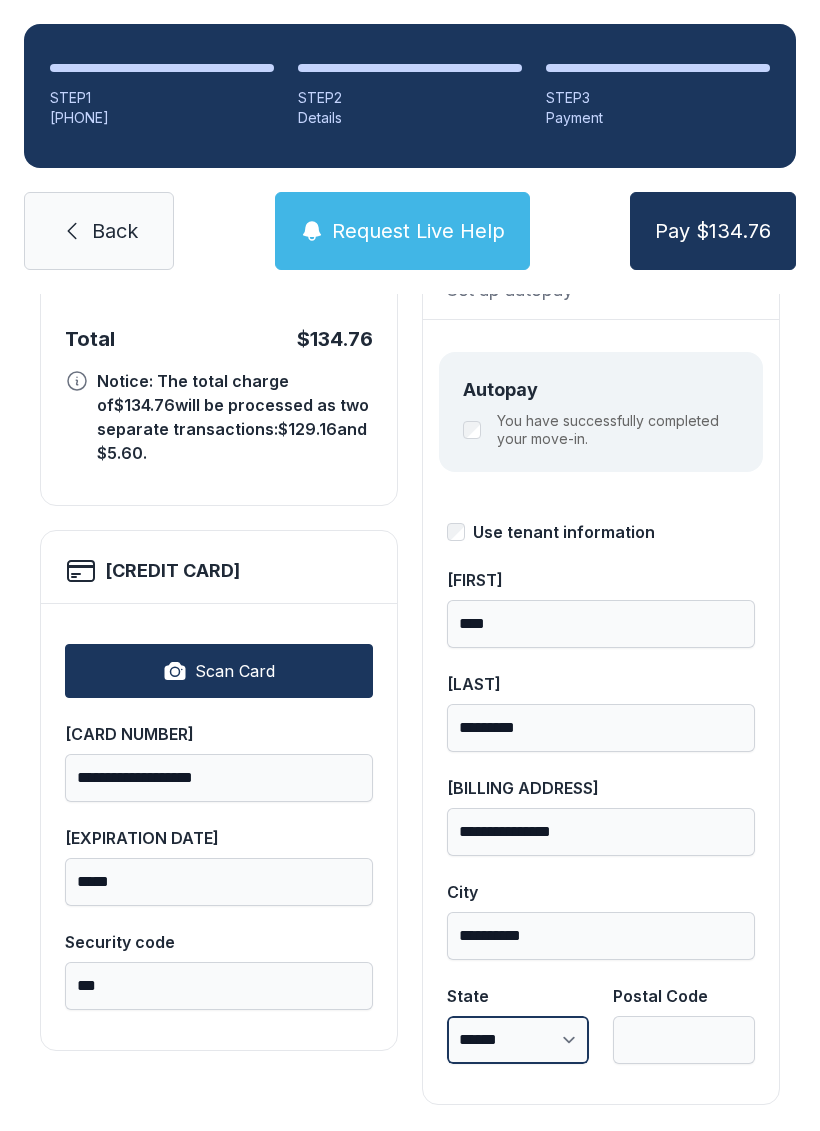 select on "**" 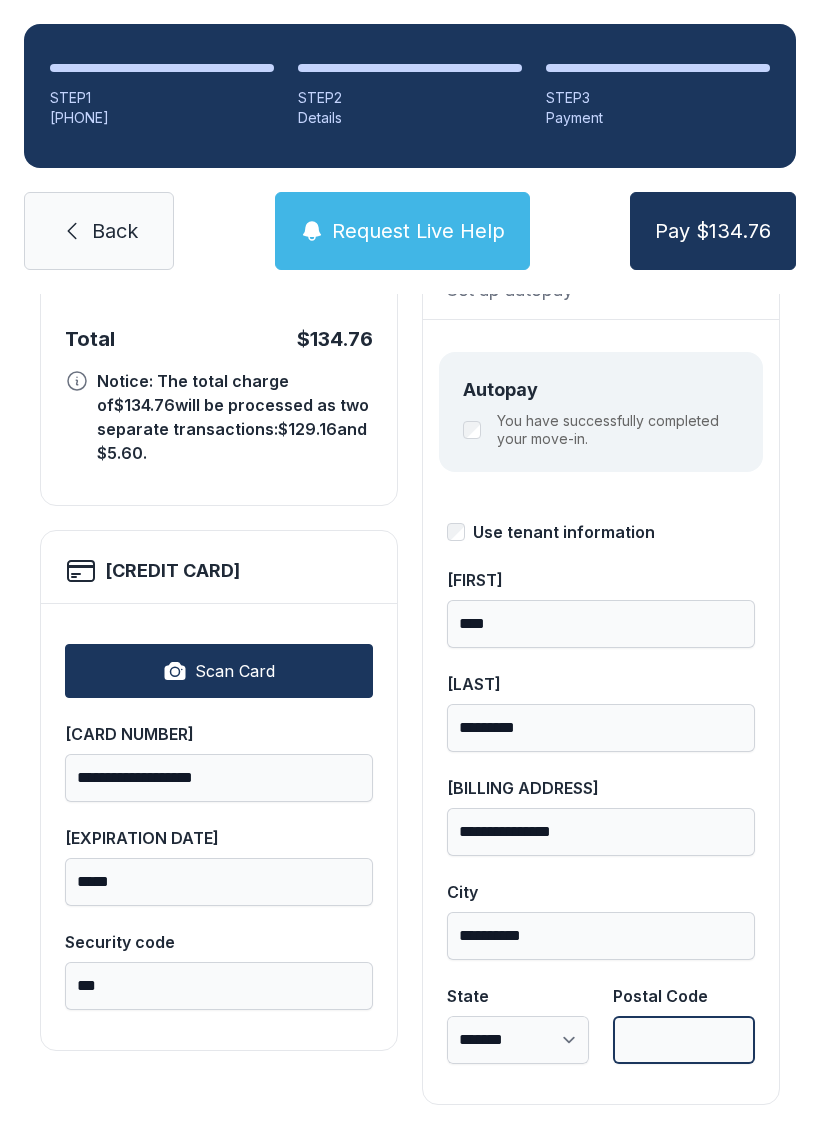 click on "Postal Code" at bounding box center [684, 1040] 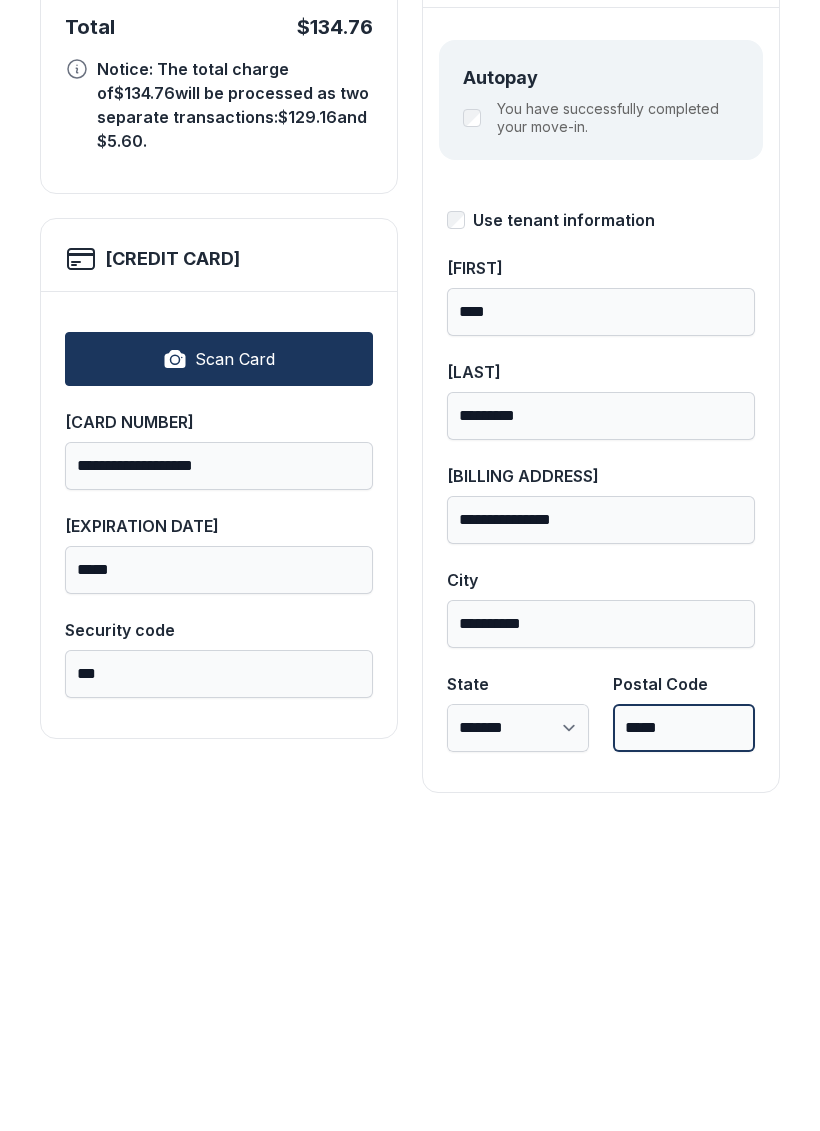 type on "*****" 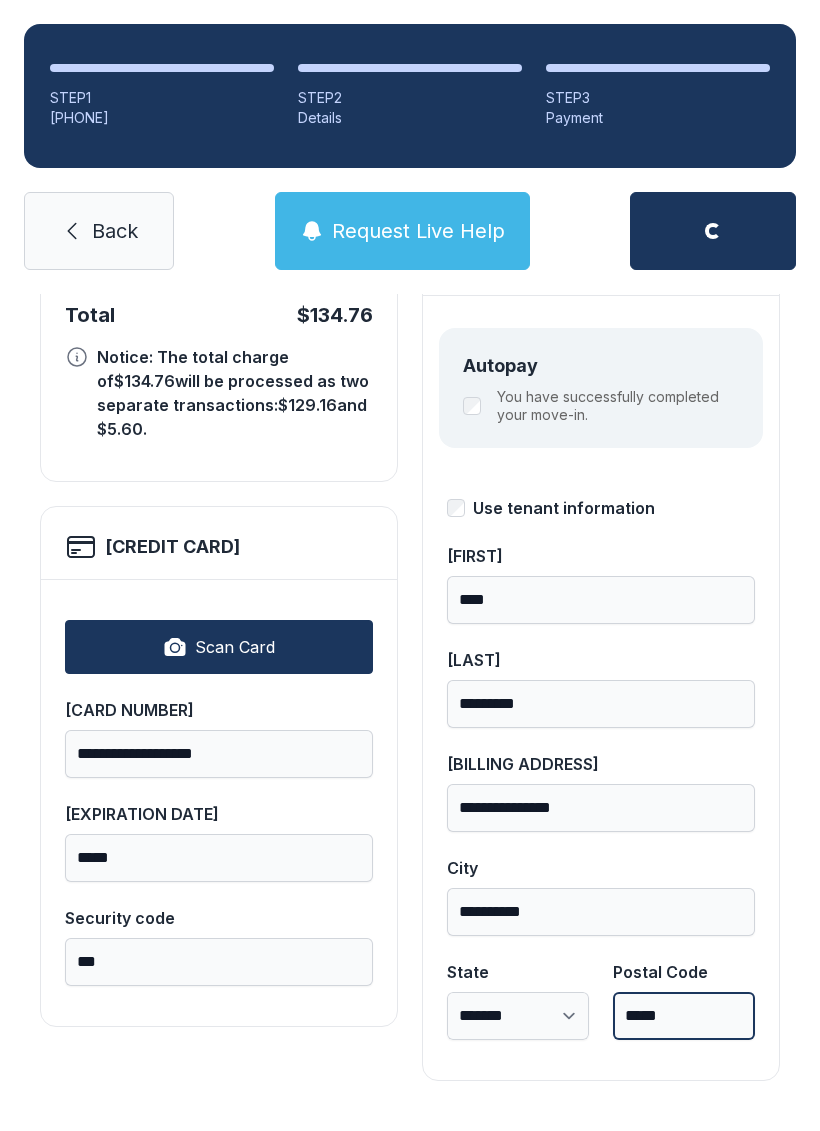scroll, scrollTop: 218, scrollLeft: 0, axis: vertical 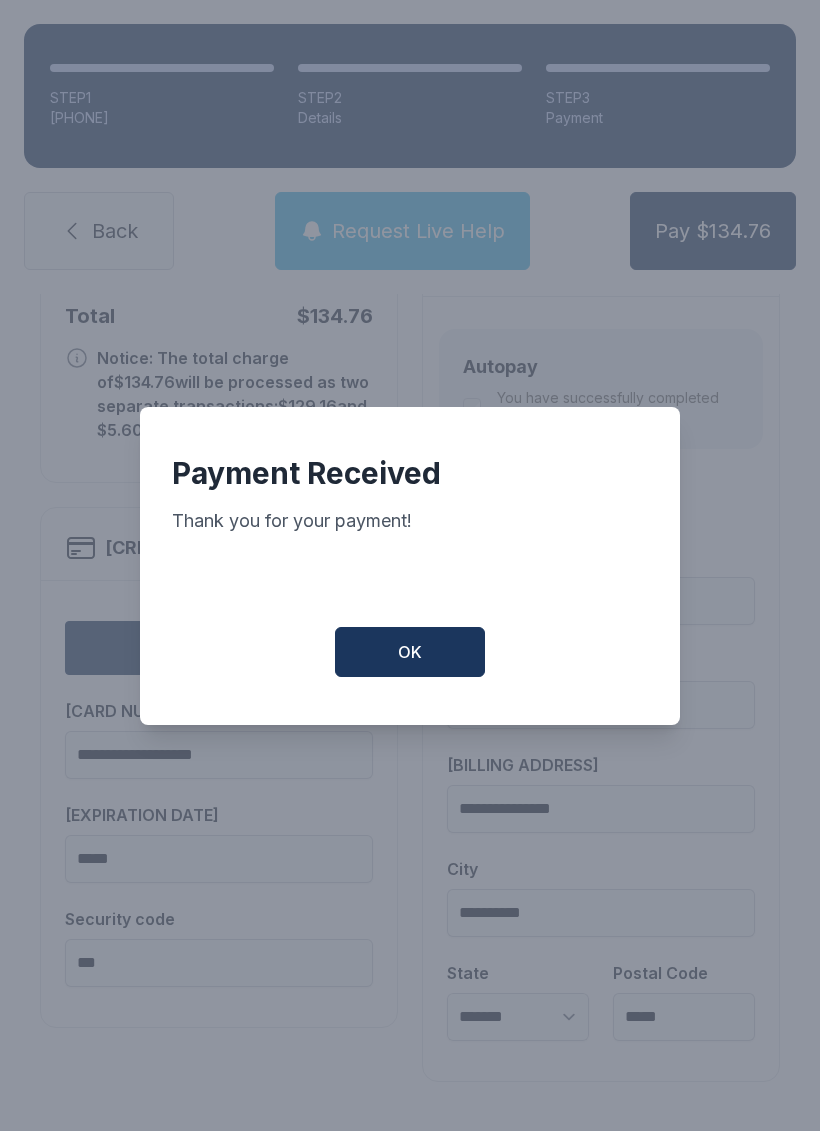 click on "OK" at bounding box center (410, 652) 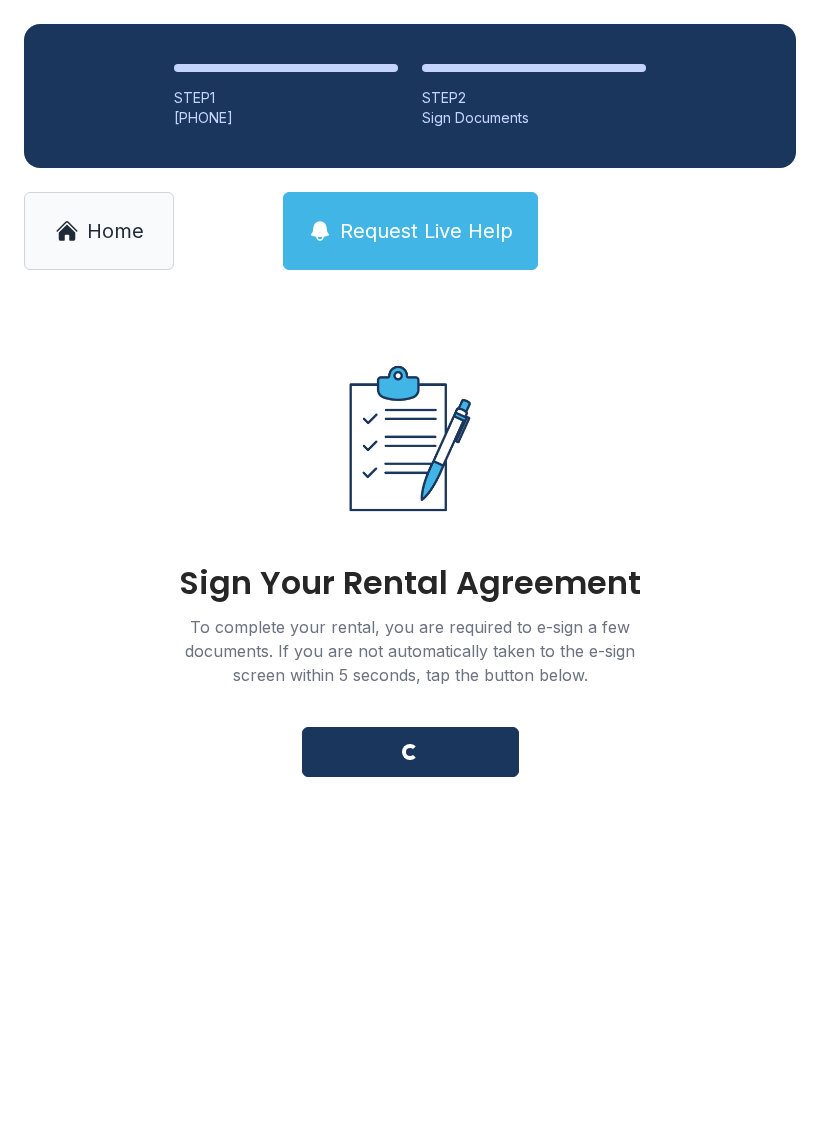 scroll, scrollTop: 0, scrollLeft: 0, axis: both 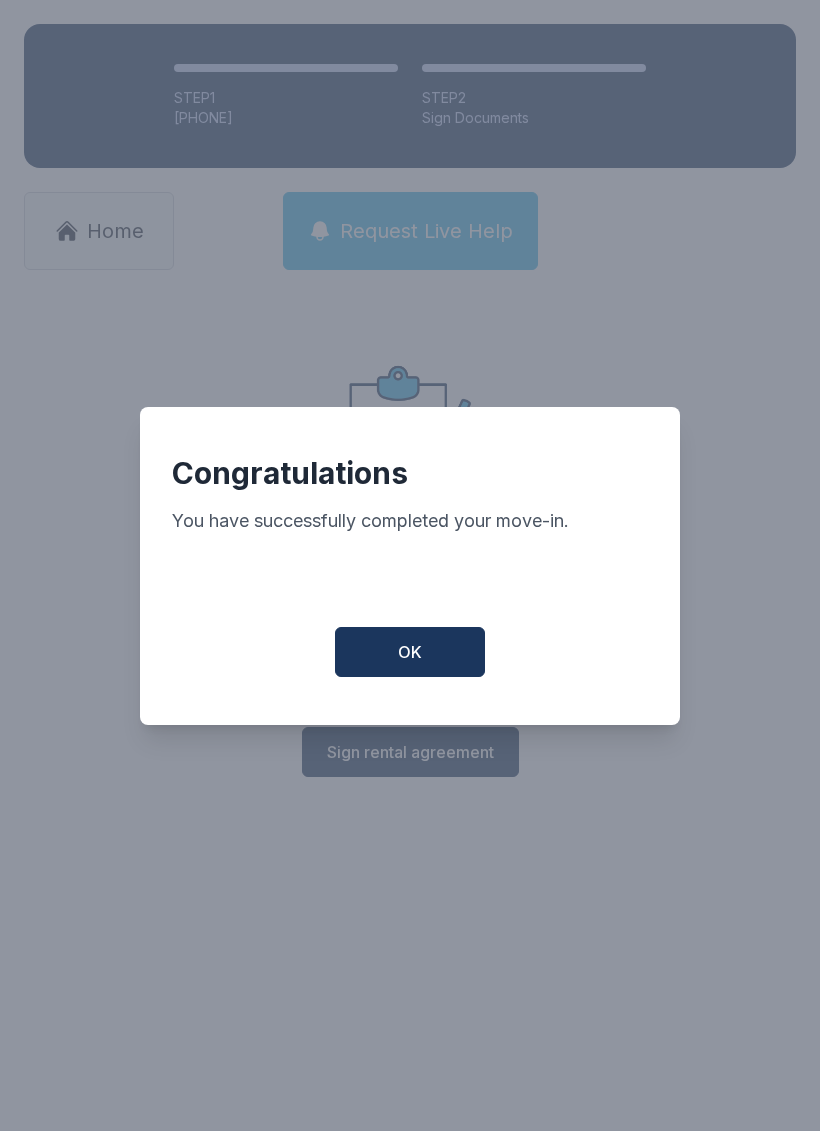 click on "OK" at bounding box center [410, 652] 